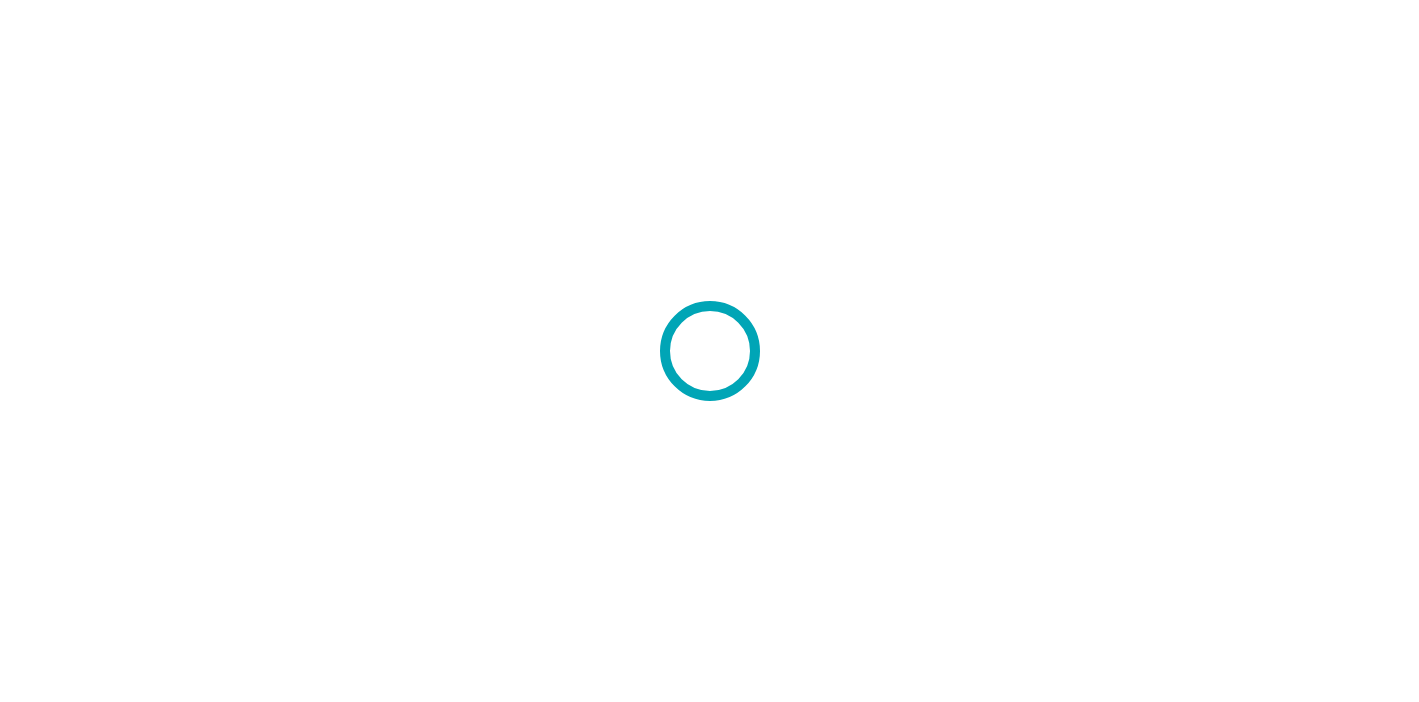 scroll, scrollTop: 0, scrollLeft: 0, axis: both 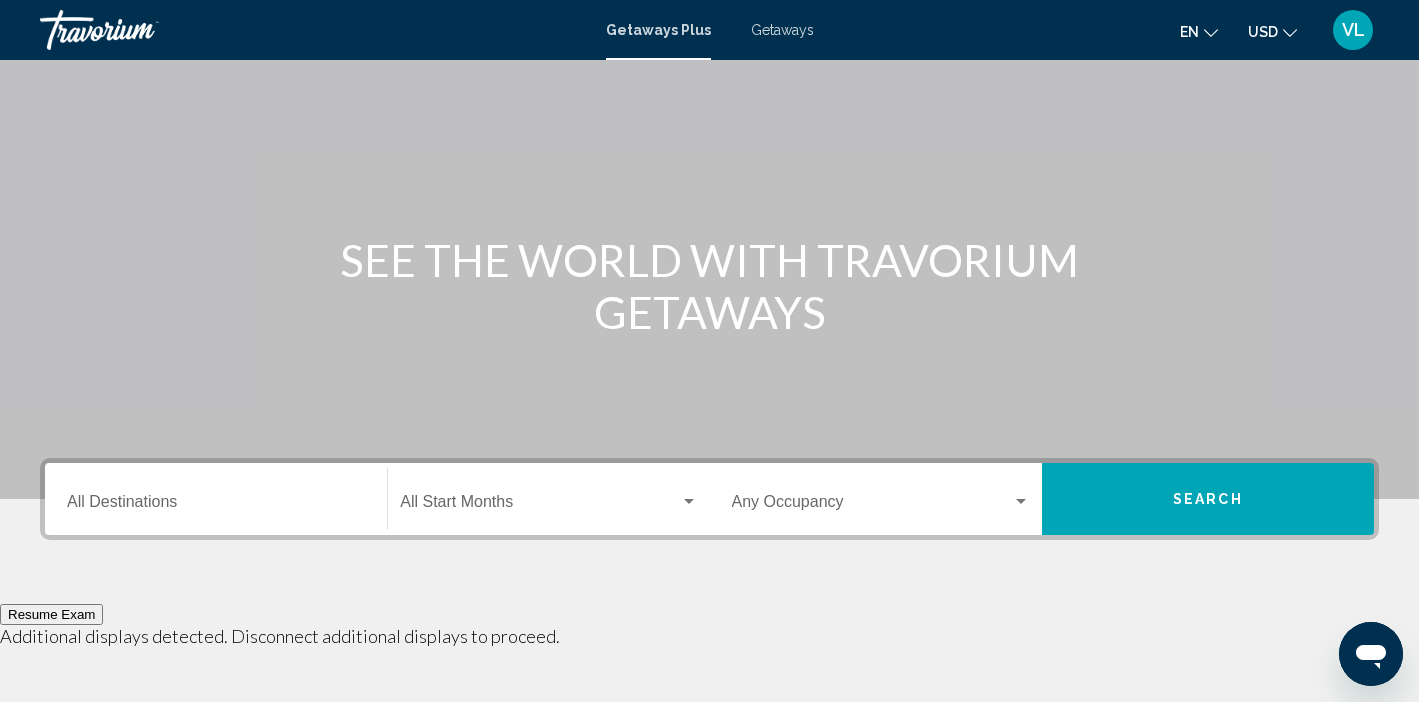 click on "Destination All Destinations" at bounding box center [216, 506] 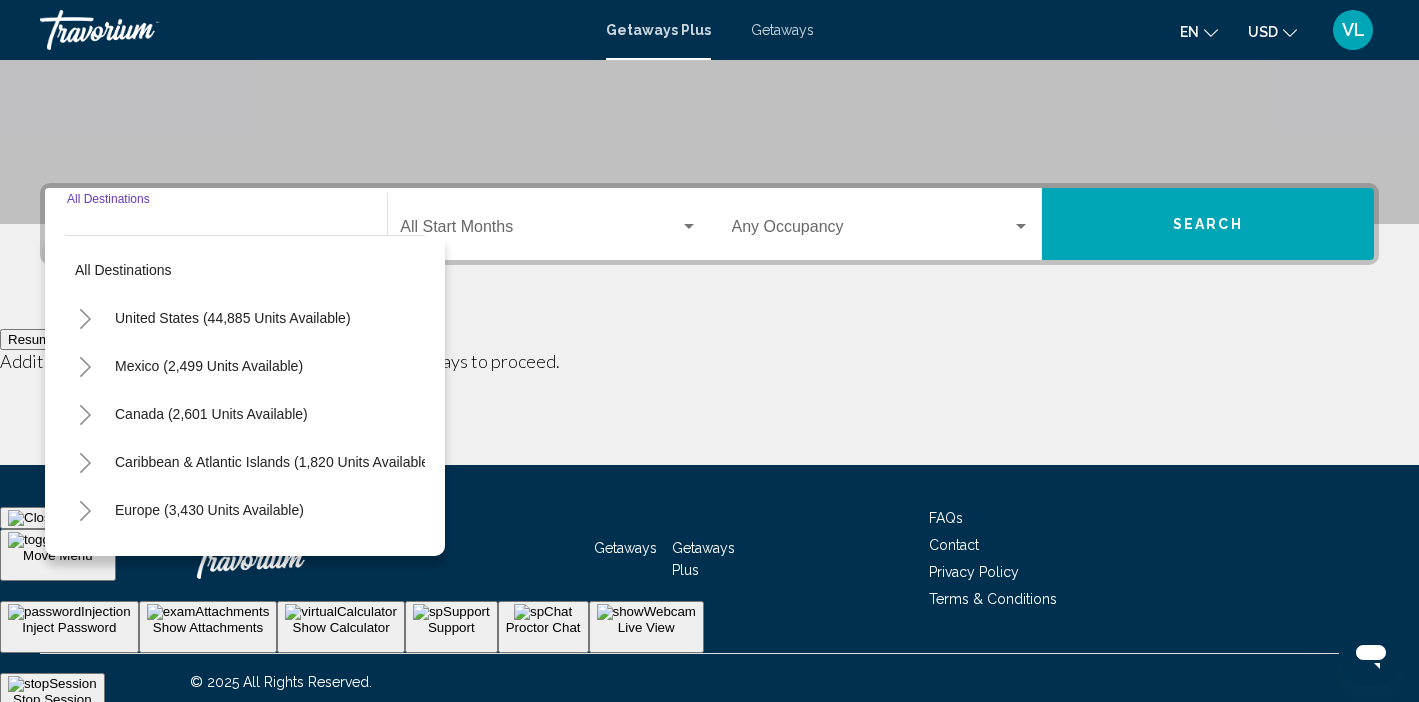 scroll, scrollTop: 384, scrollLeft: 0, axis: vertical 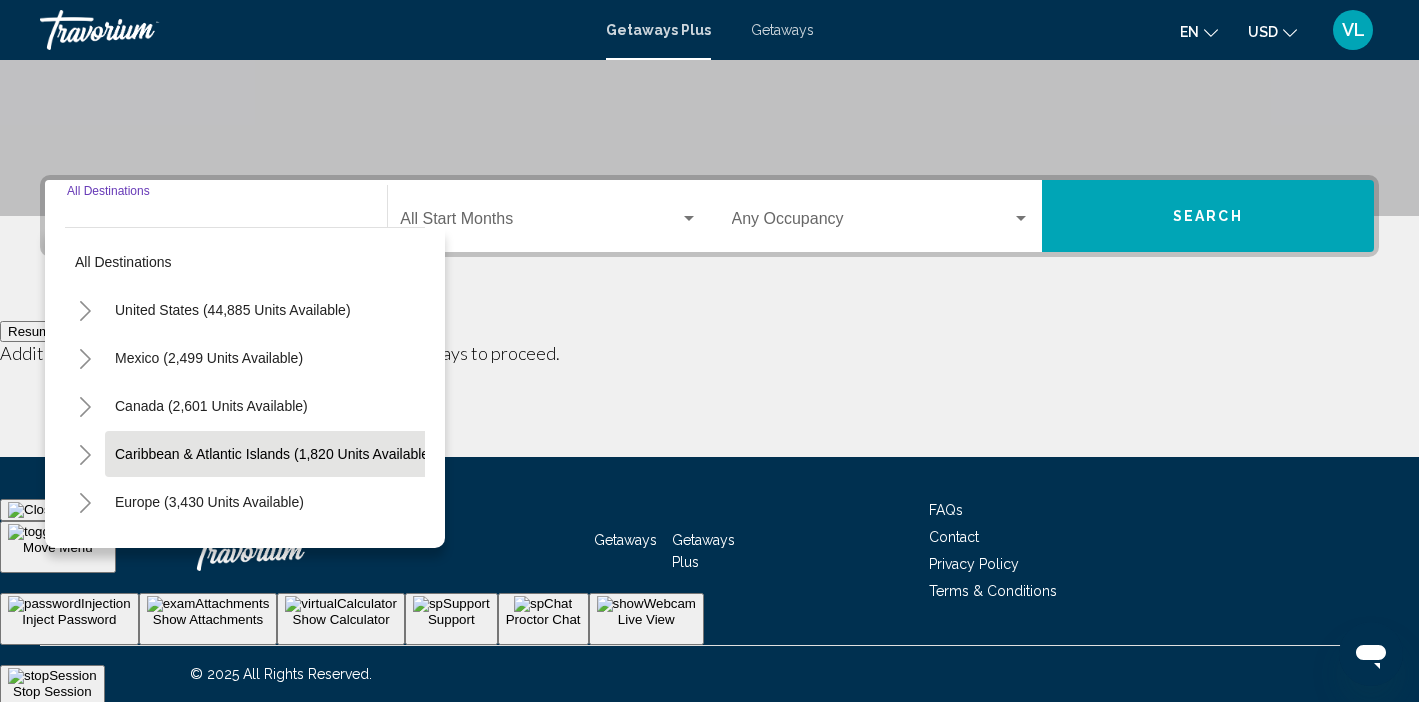 click on "Caribbean & Atlantic Islands (1,820 units available)" at bounding box center (209, 502) 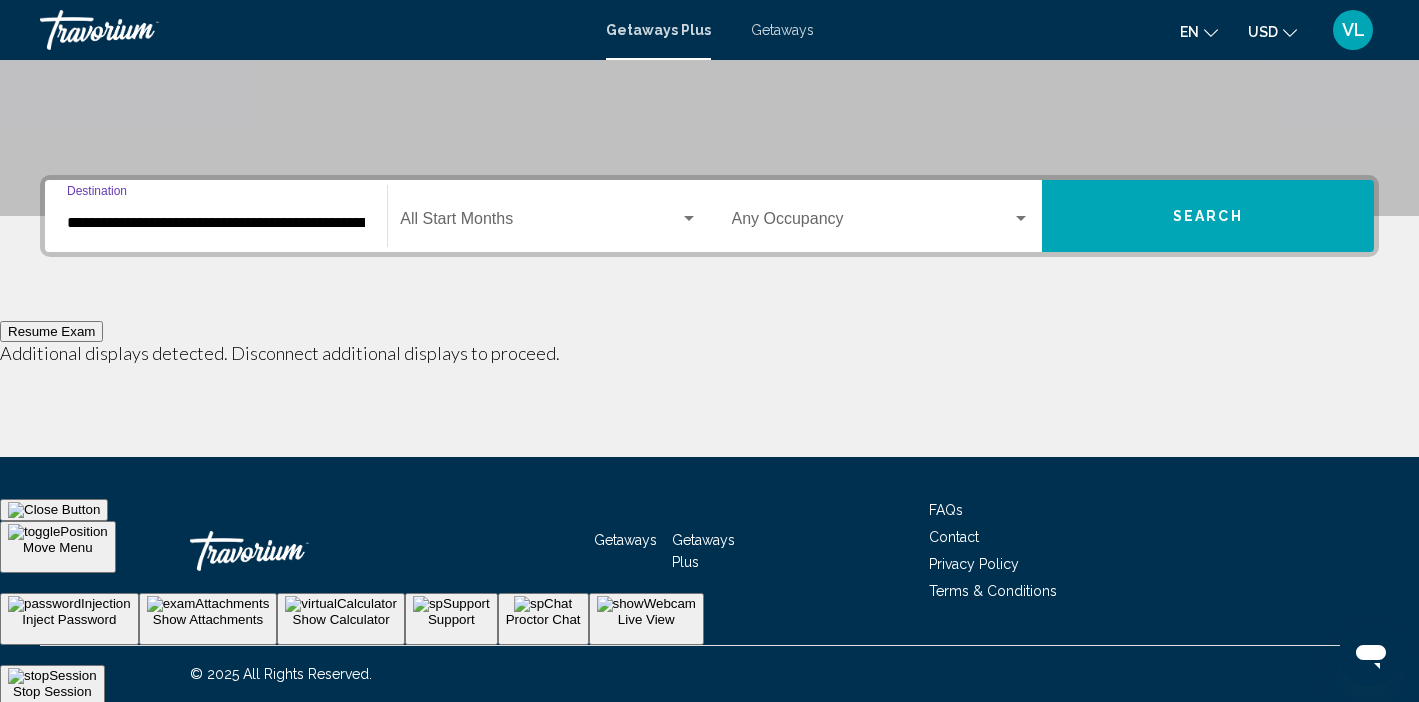 click at bounding box center [689, 218] 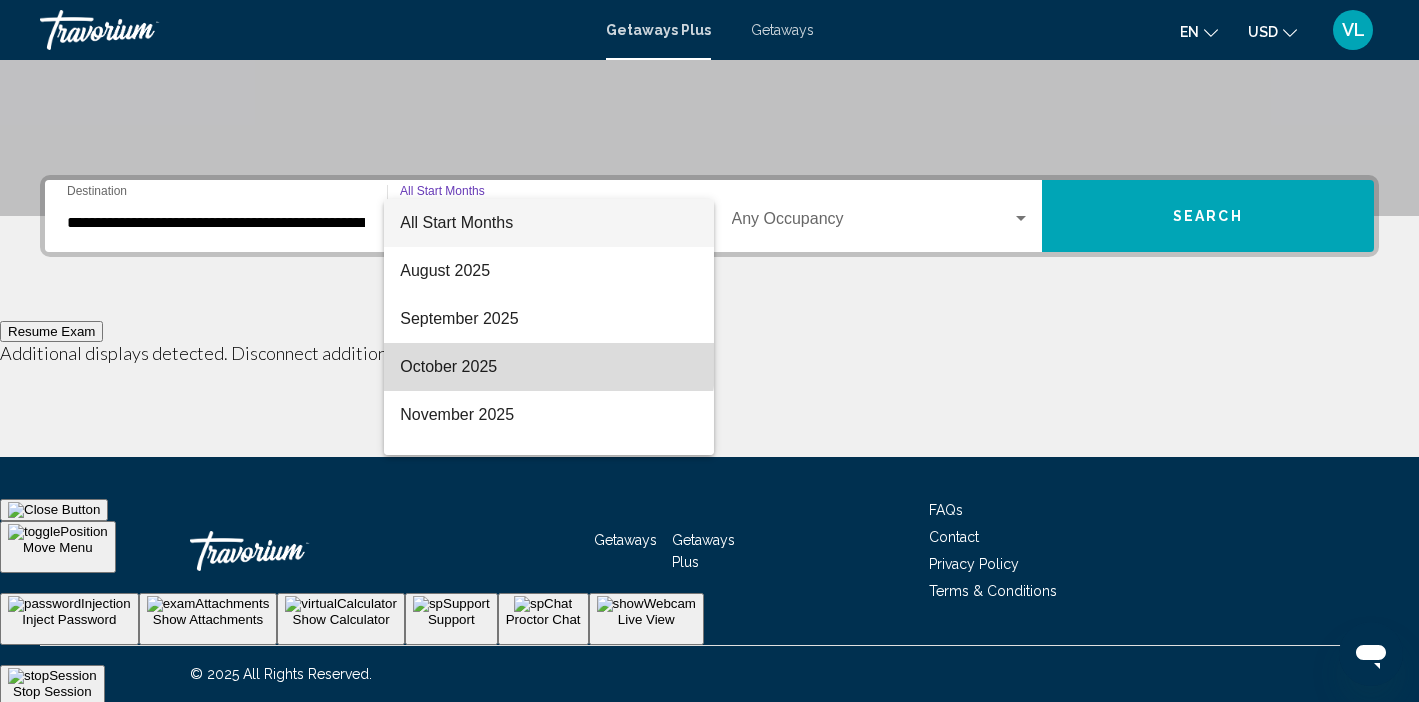 click on "October 2025" at bounding box center (548, 367) 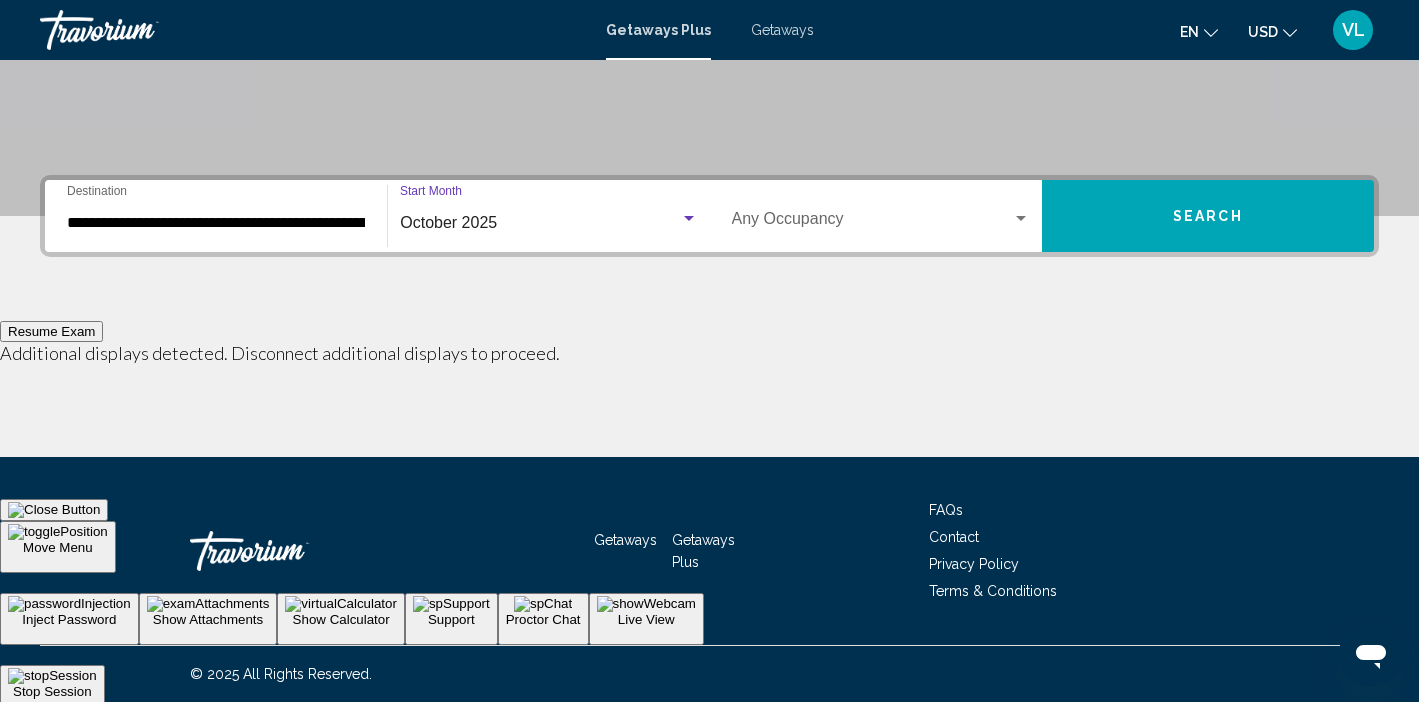 click at bounding box center (1021, 219) 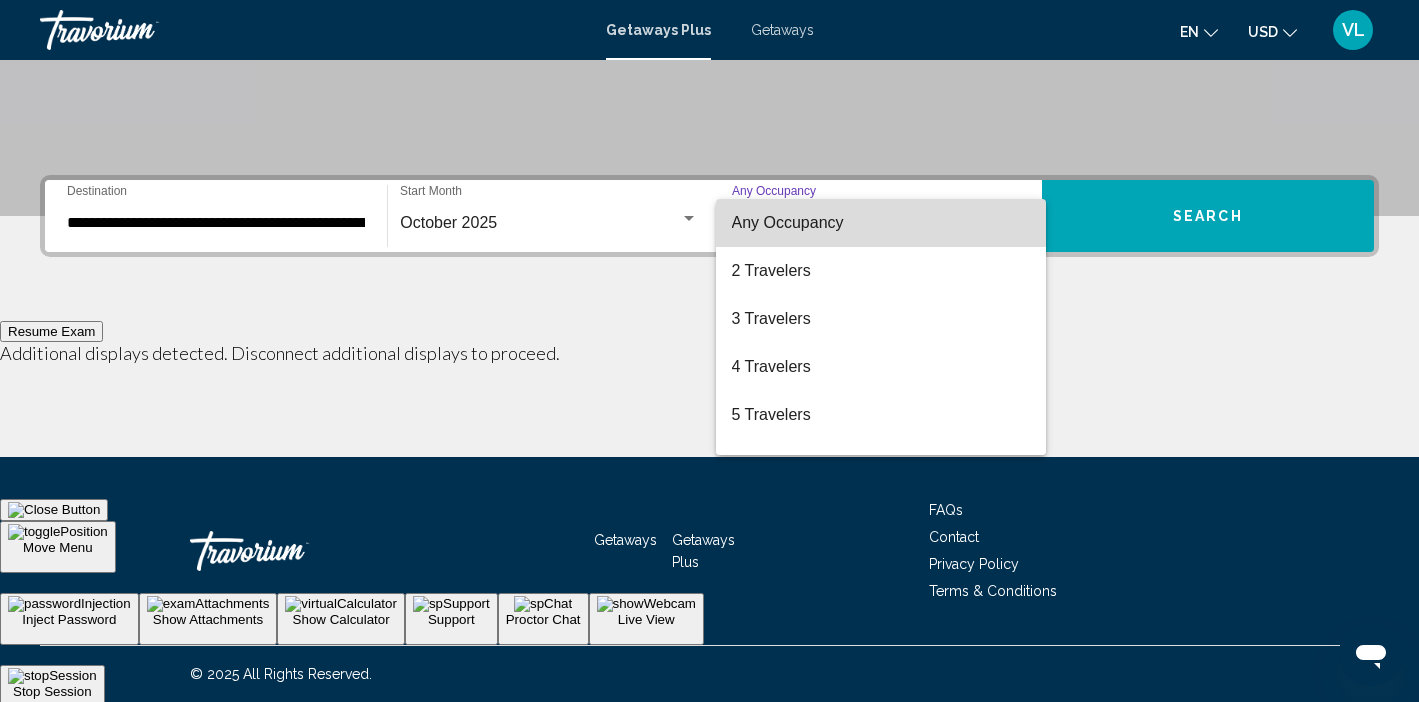click on "Any Occupancy" at bounding box center (881, 223) 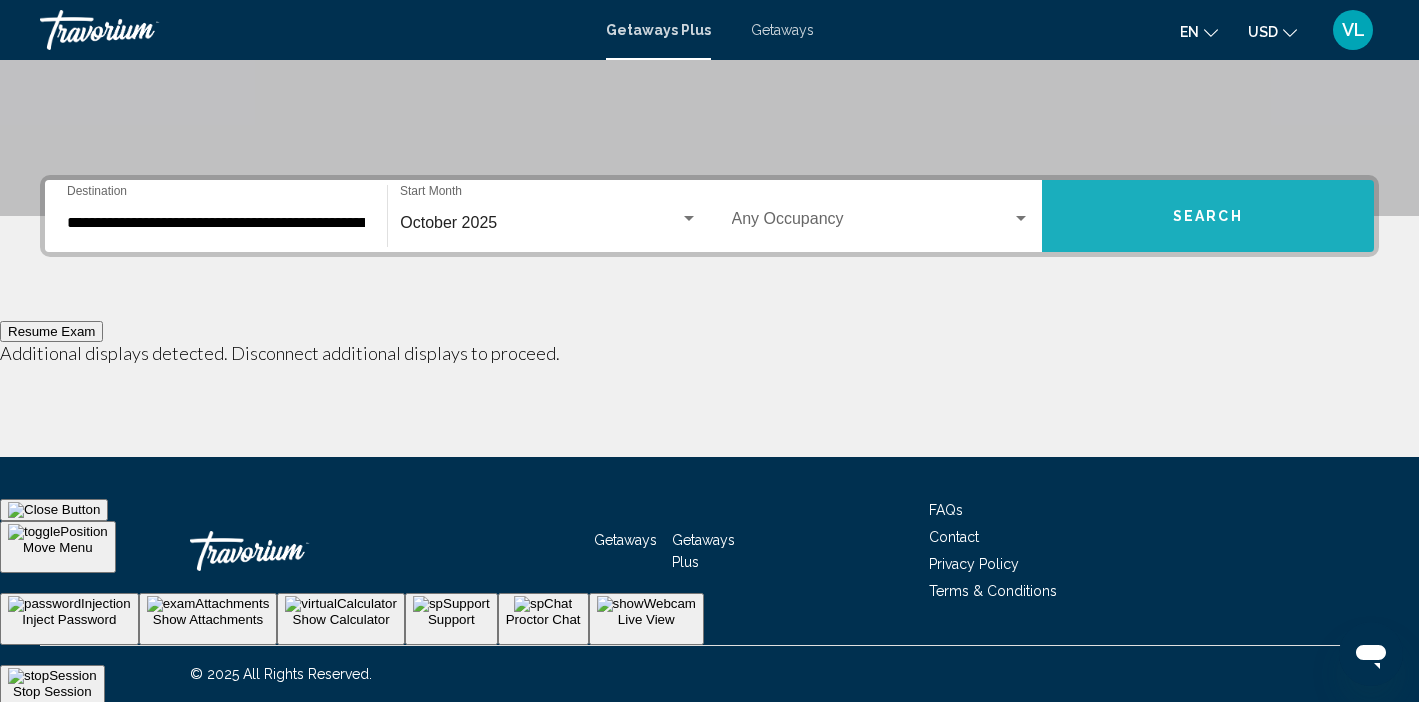 click on "Search" at bounding box center (1208, 217) 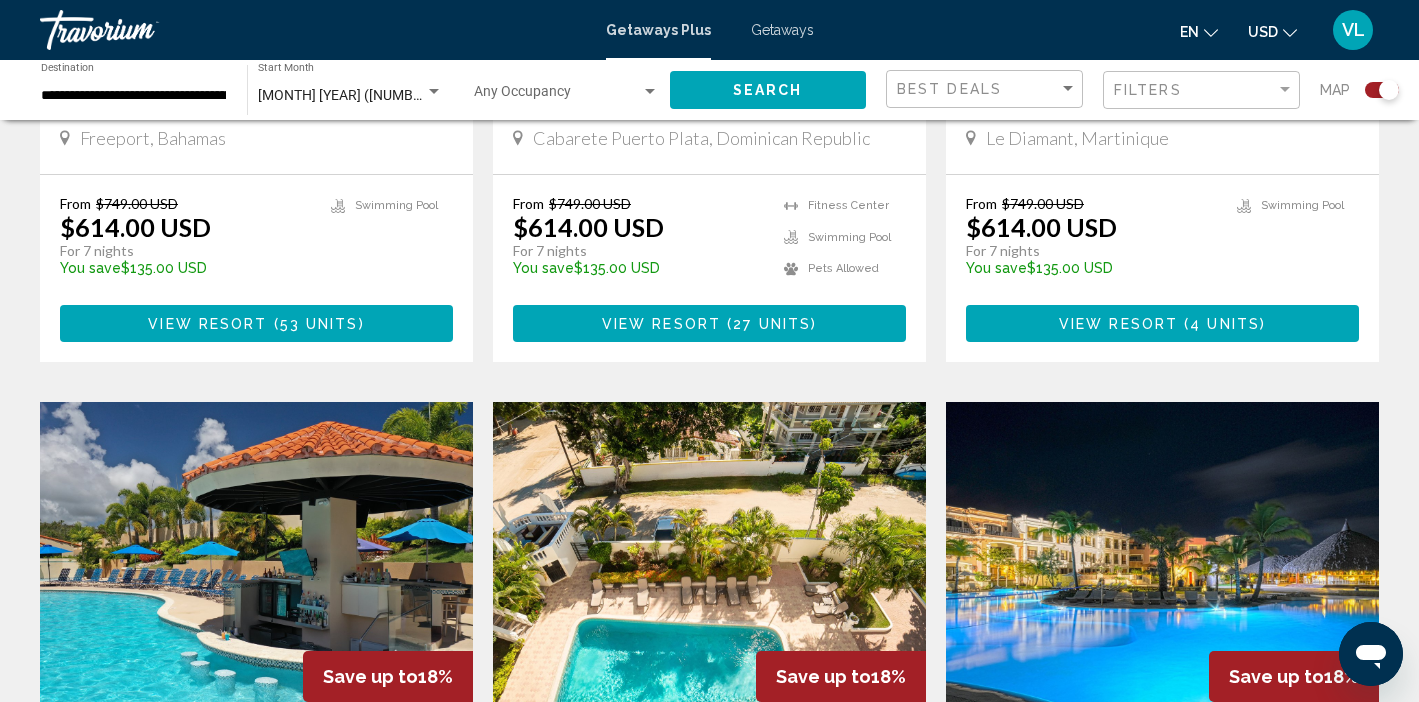scroll, scrollTop: 2531, scrollLeft: 0, axis: vertical 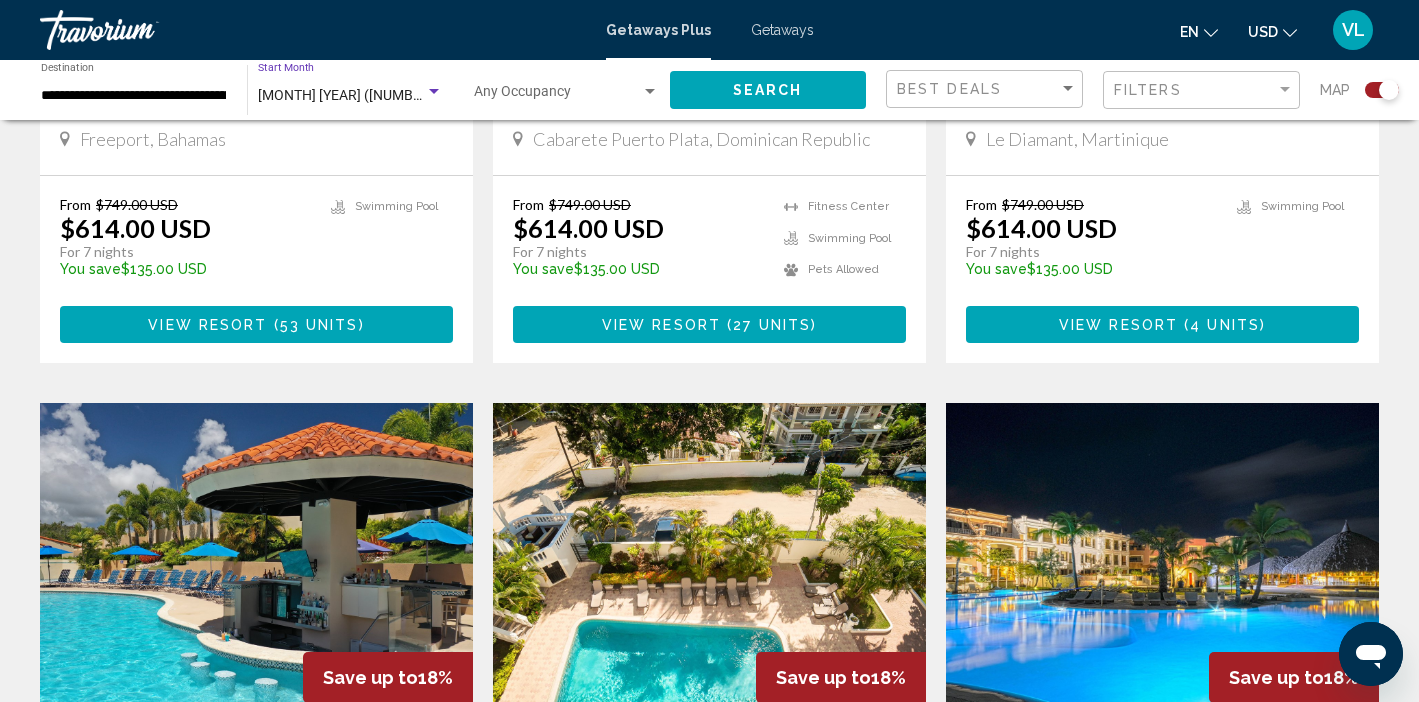 click at bounding box center (434, 92) 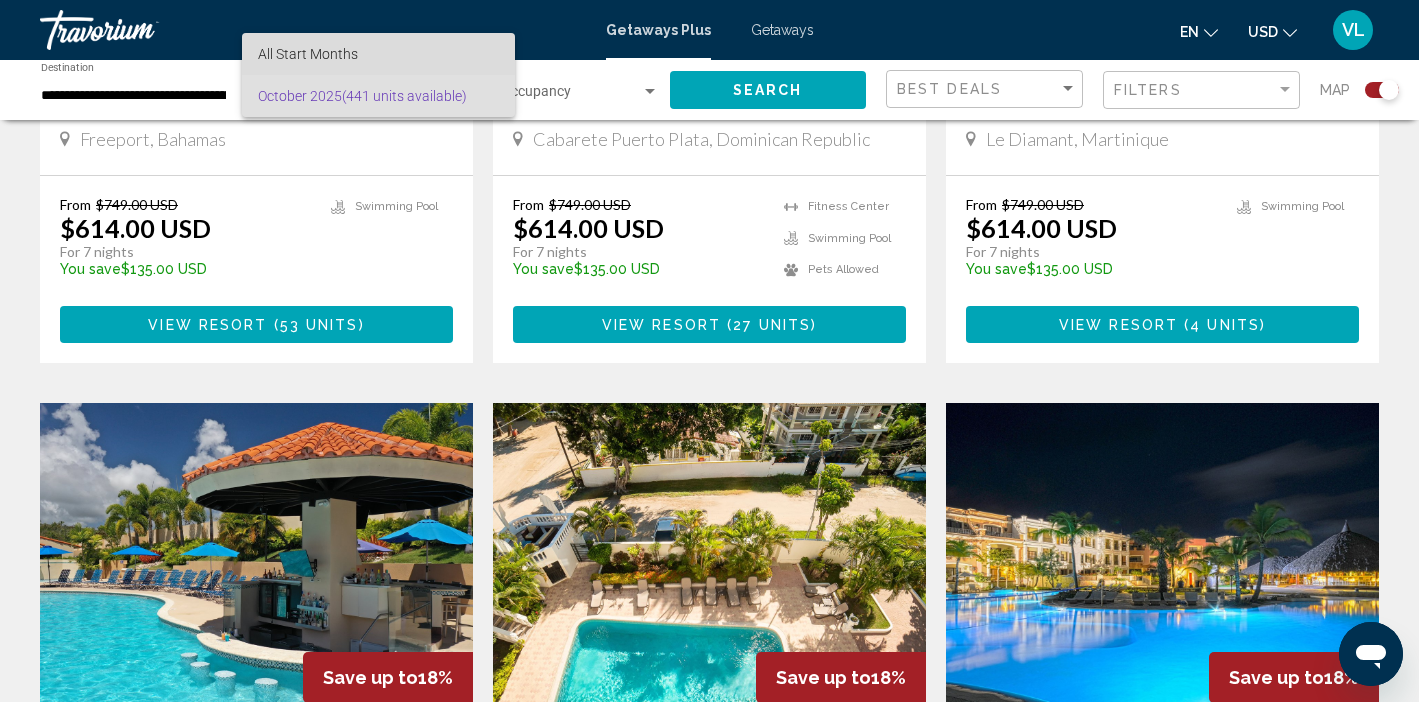 click on "All Start Months" at bounding box center [378, 54] 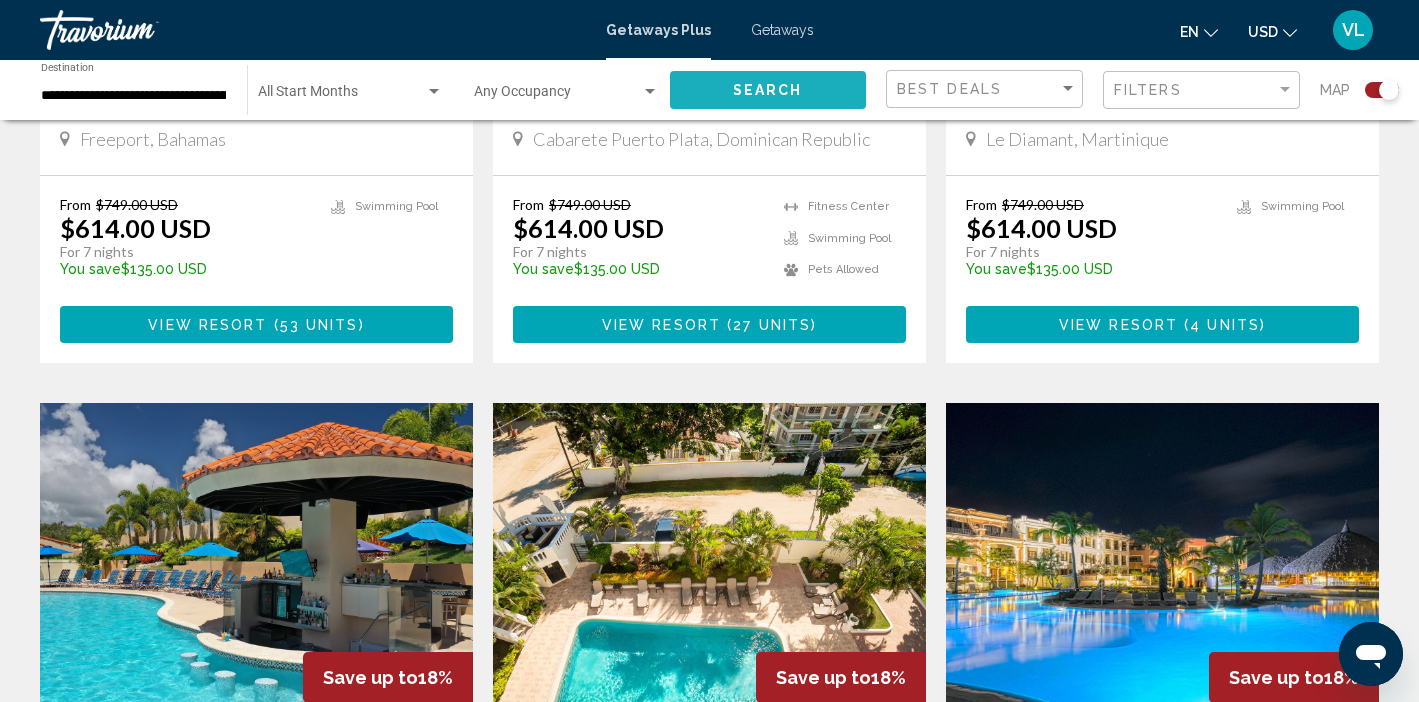 click on "Search" 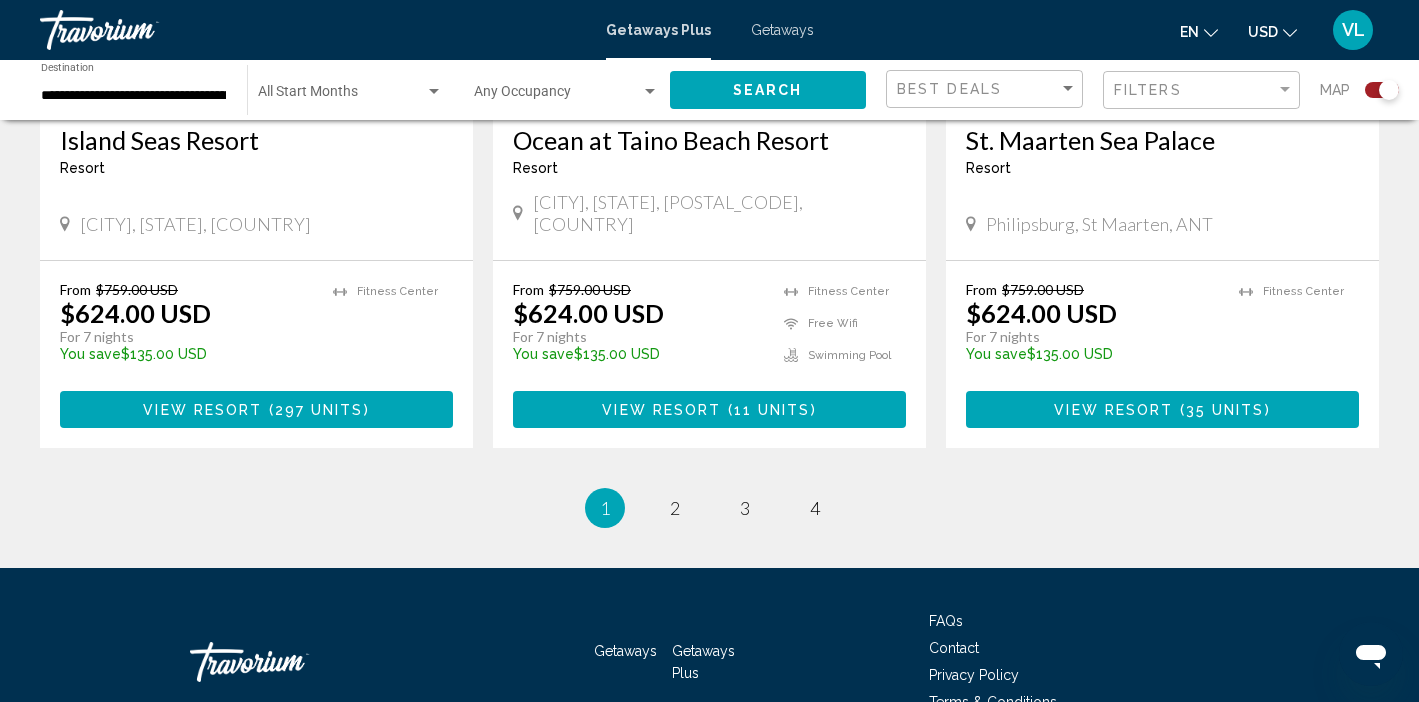 scroll, scrollTop: 3214, scrollLeft: 0, axis: vertical 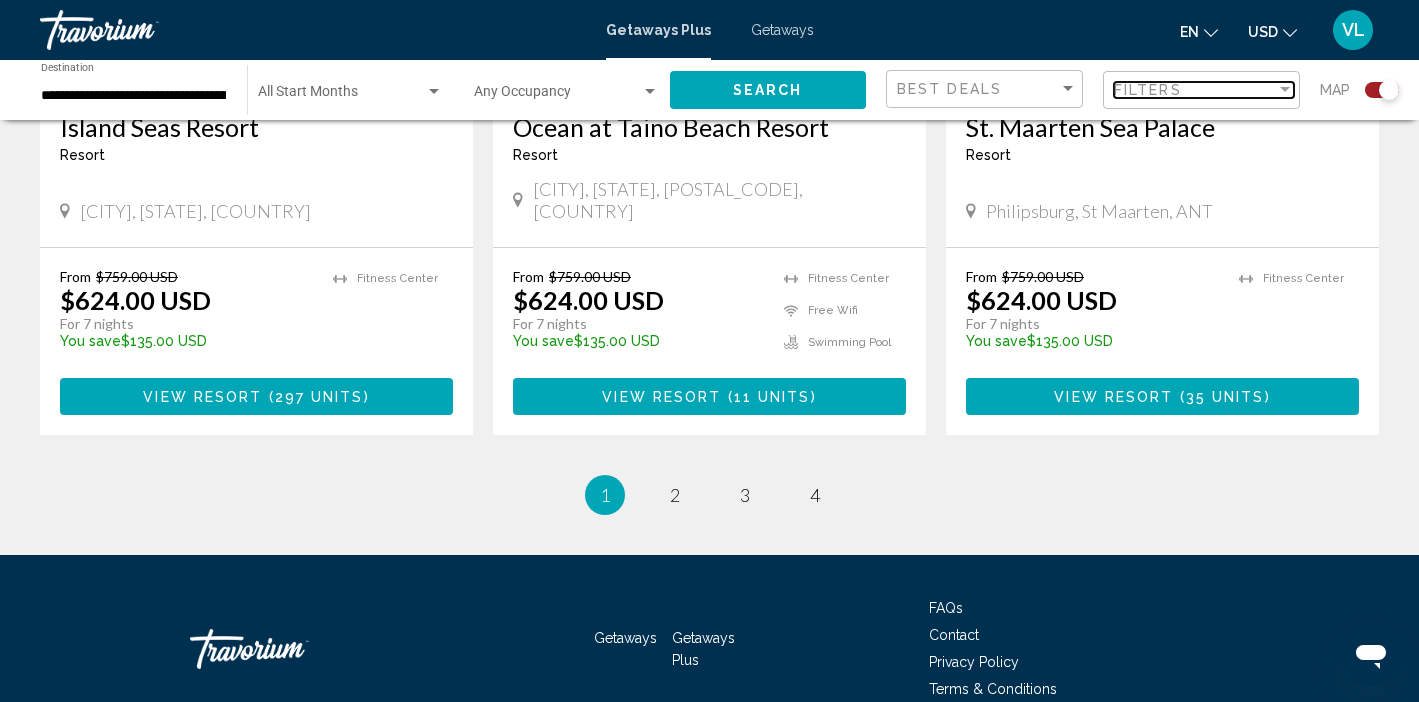 click at bounding box center (1285, 90) 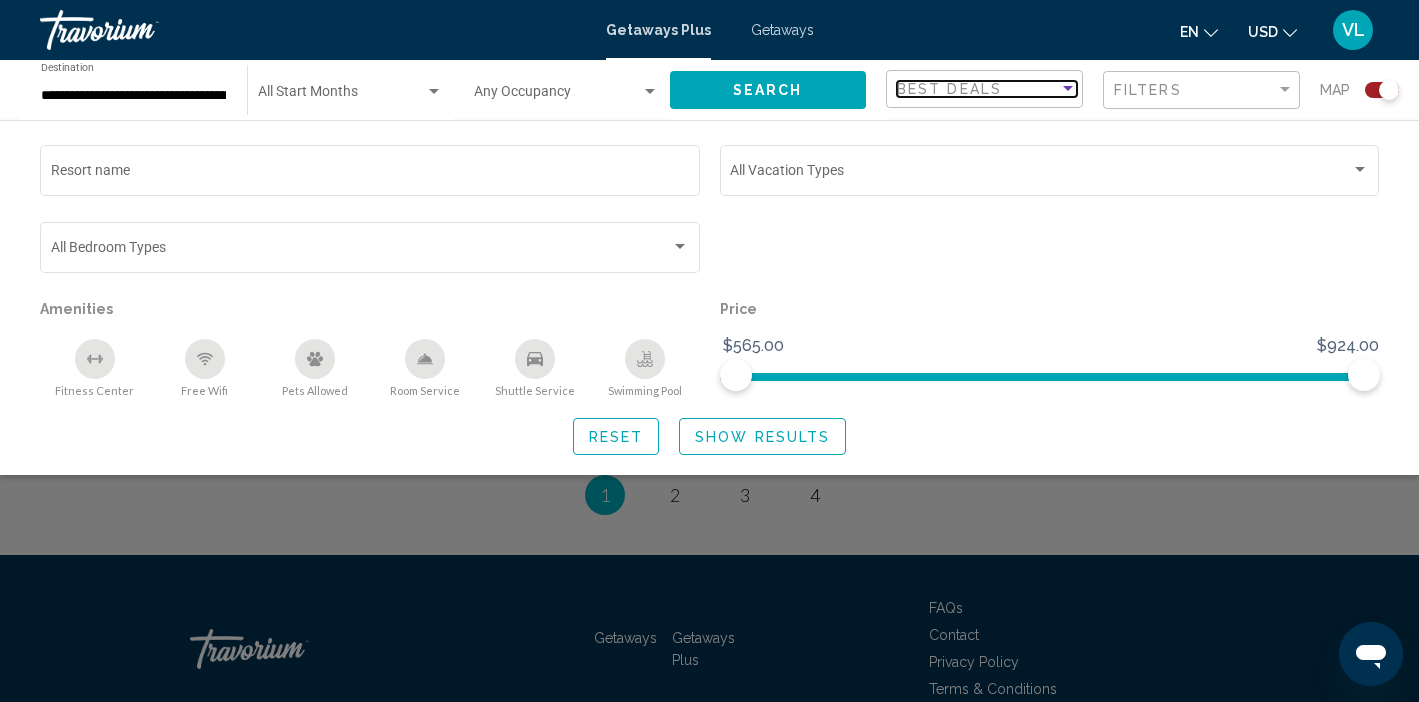 click at bounding box center (1068, 89) 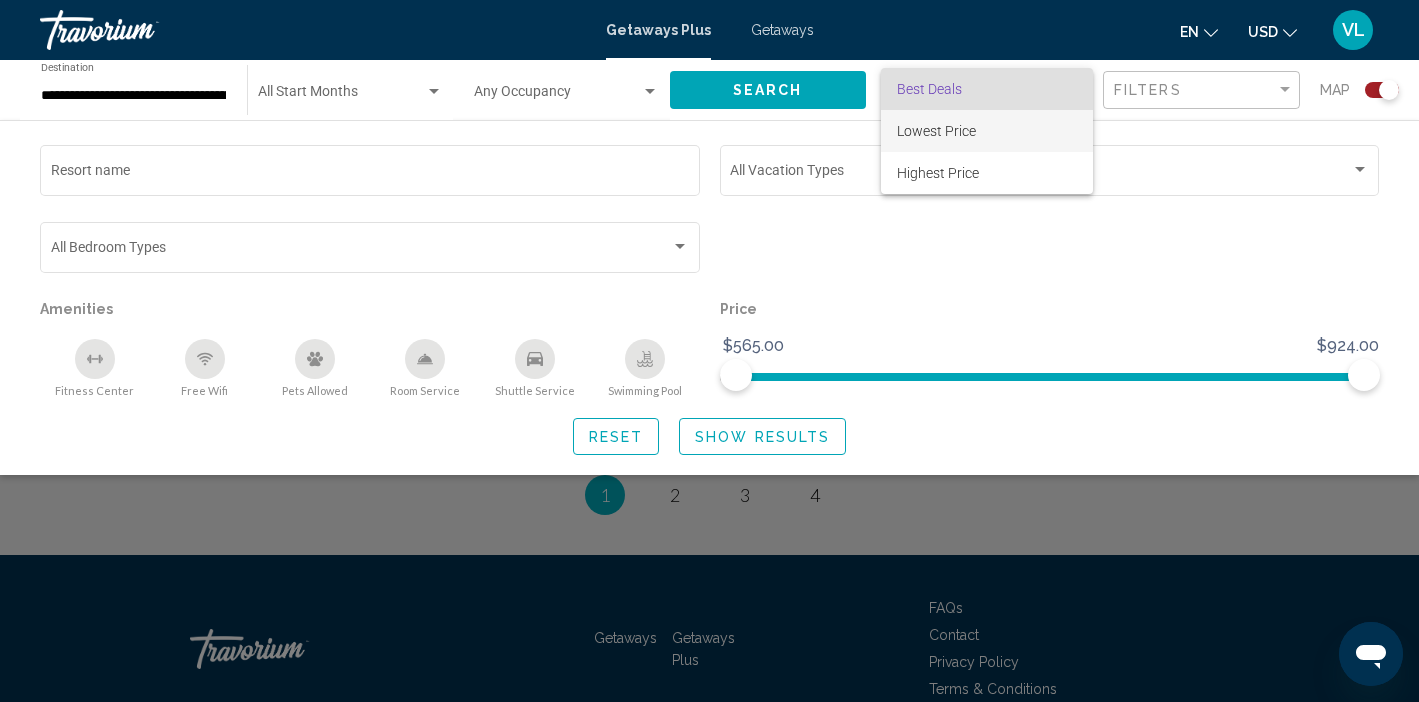 click on "Lowest Price" at bounding box center (987, 131) 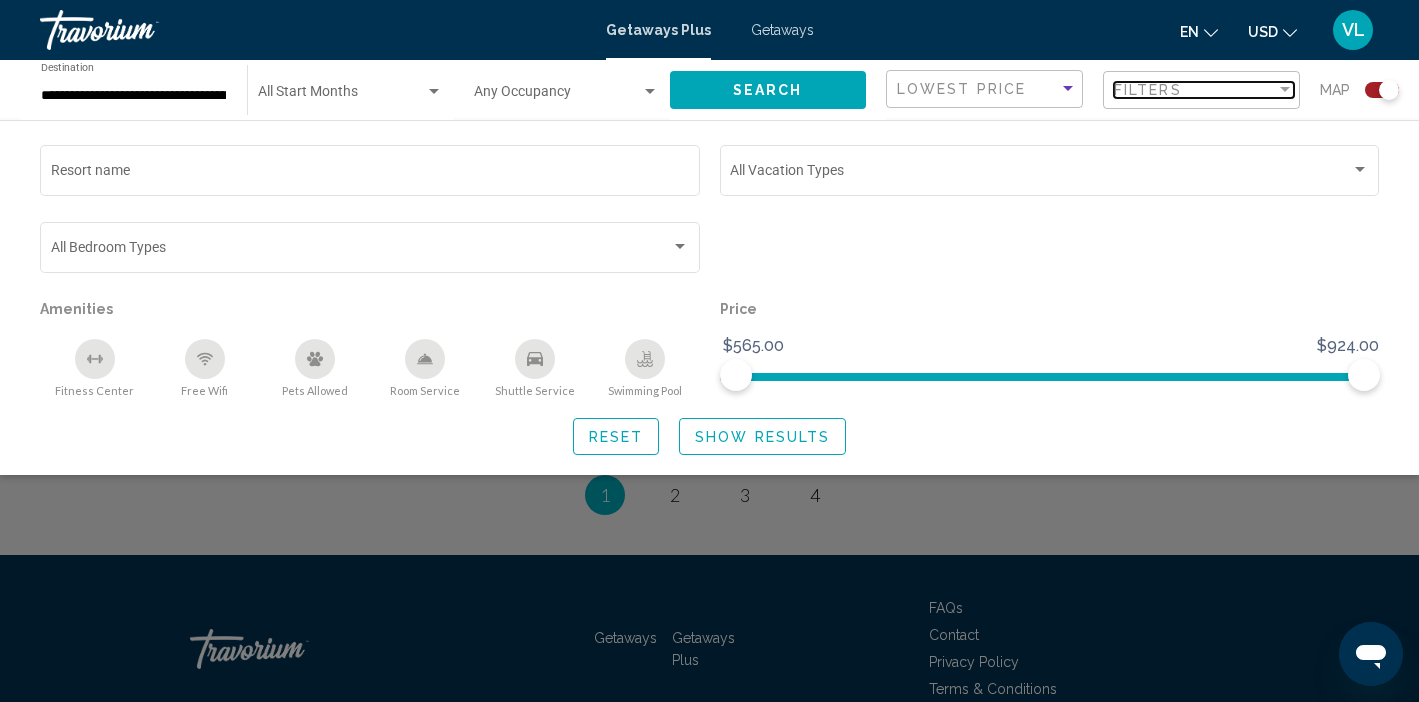 click at bounding box center [1285, 89] 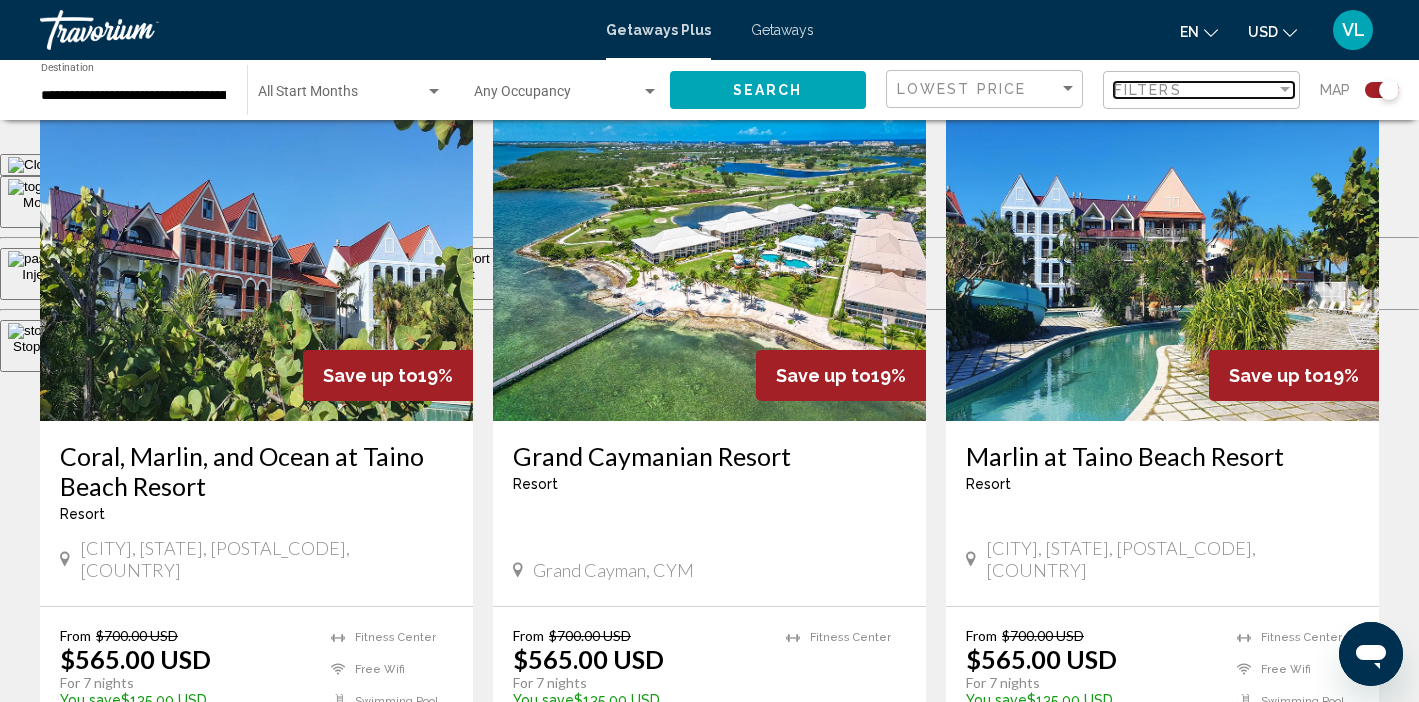scroll, scrollTop: 725, scrollLeft: 0, axis: vertical 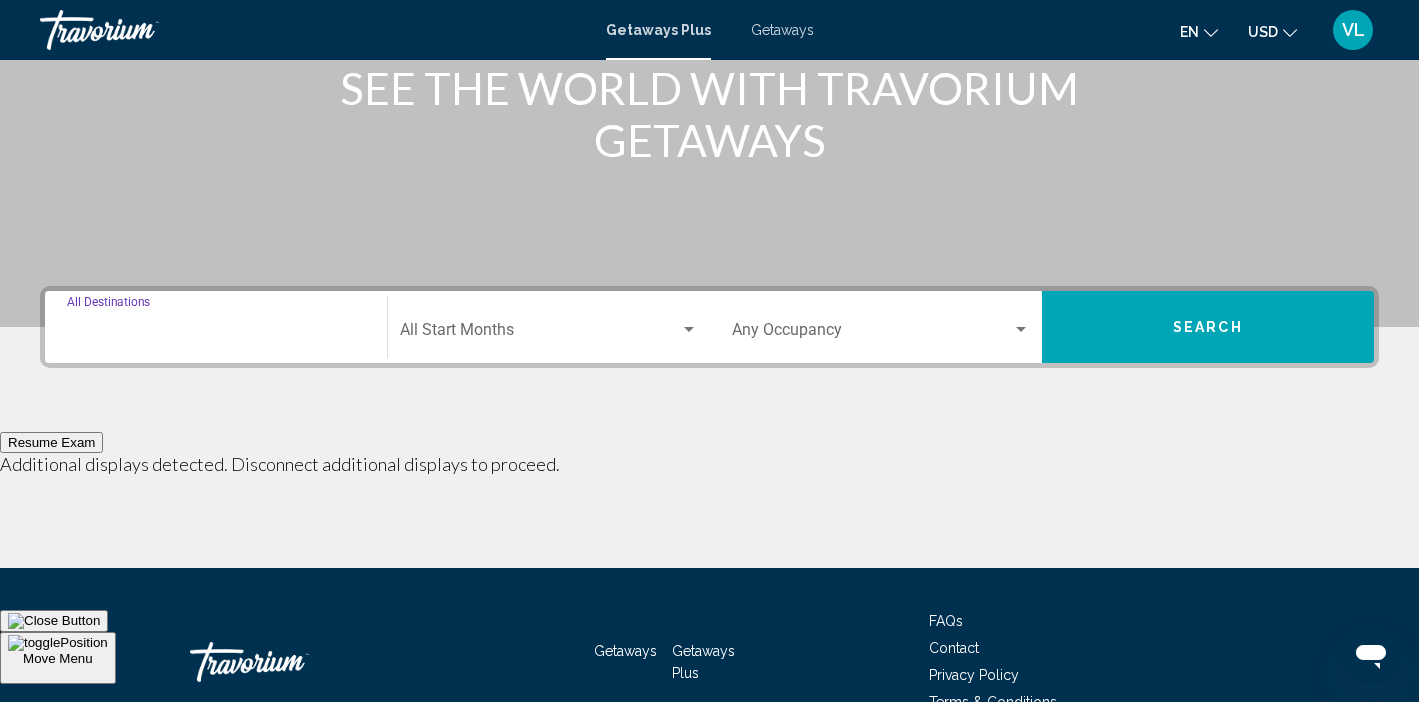click on "Destination All Destinations" at bounding box center [216, 334] 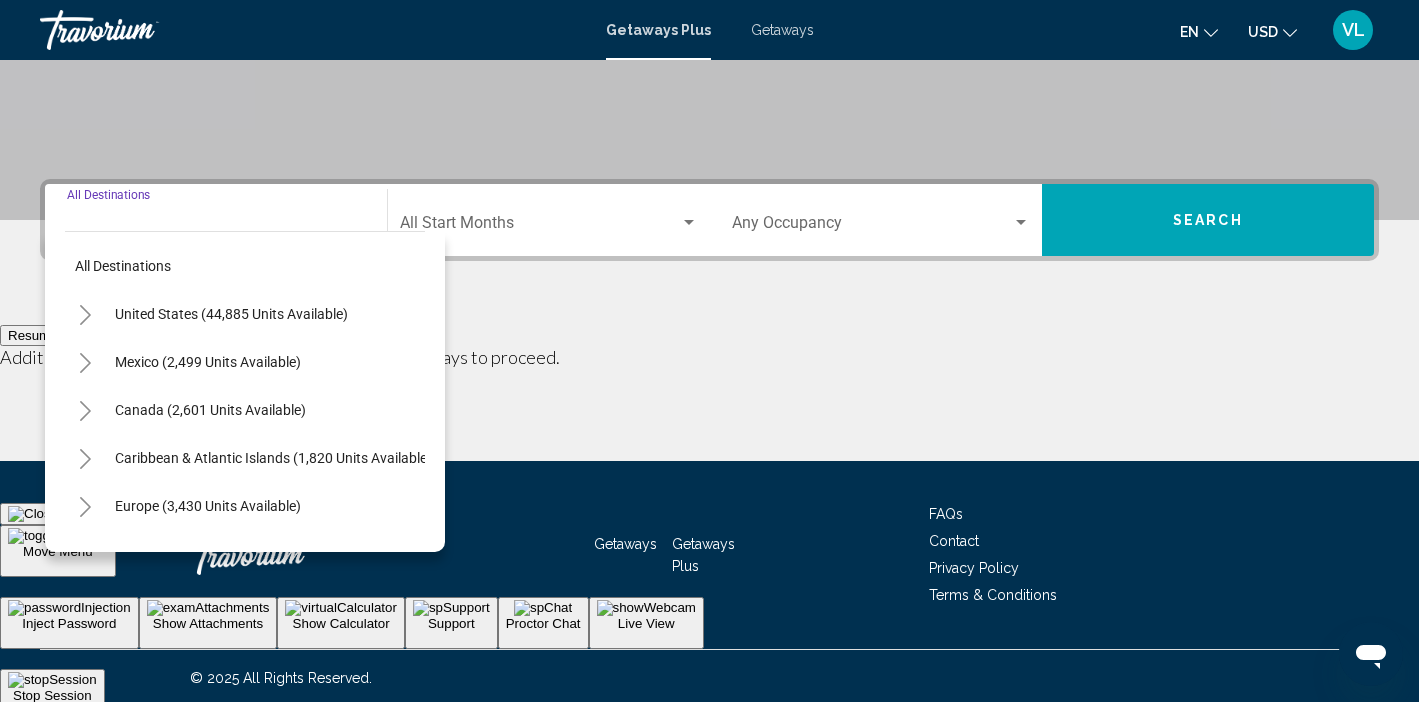 scroll, scrollTop: 384, scrollLeft: 0, axis: vertical 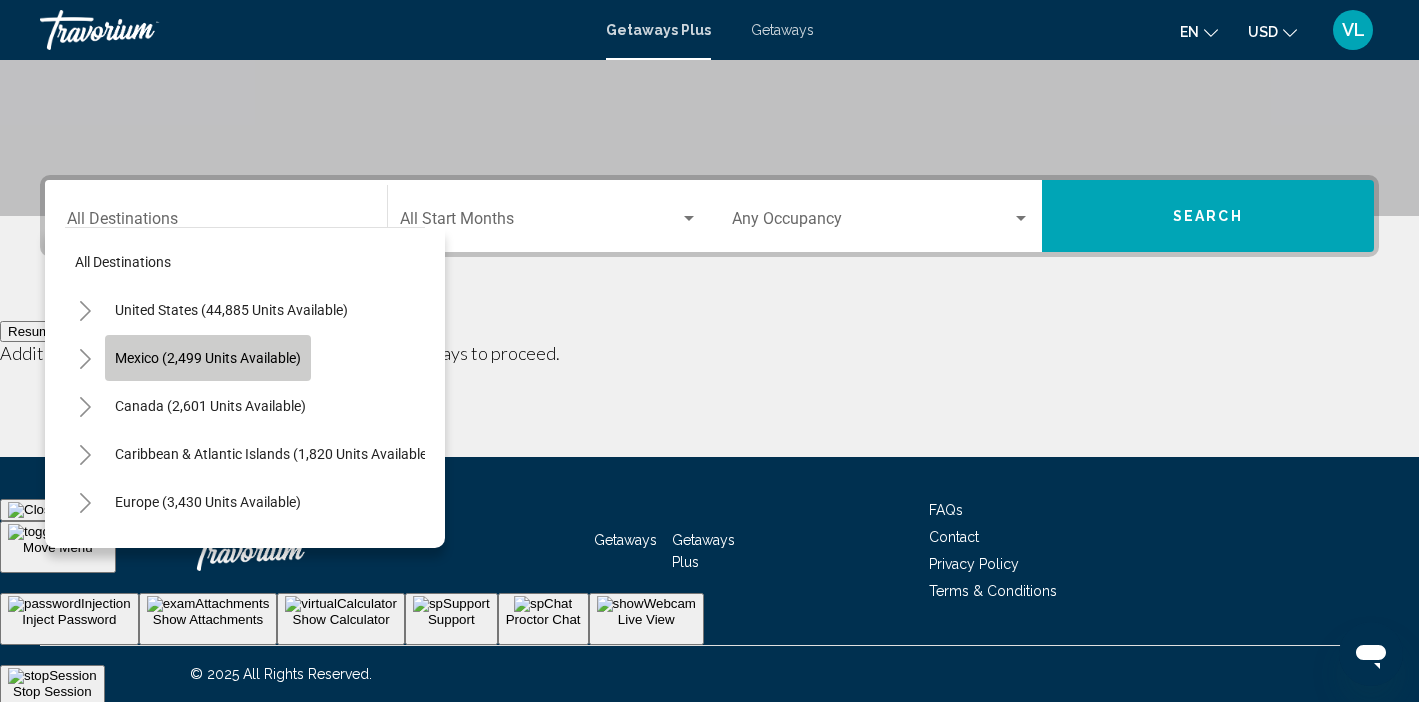 click on "Mexico (2,499 units available)" 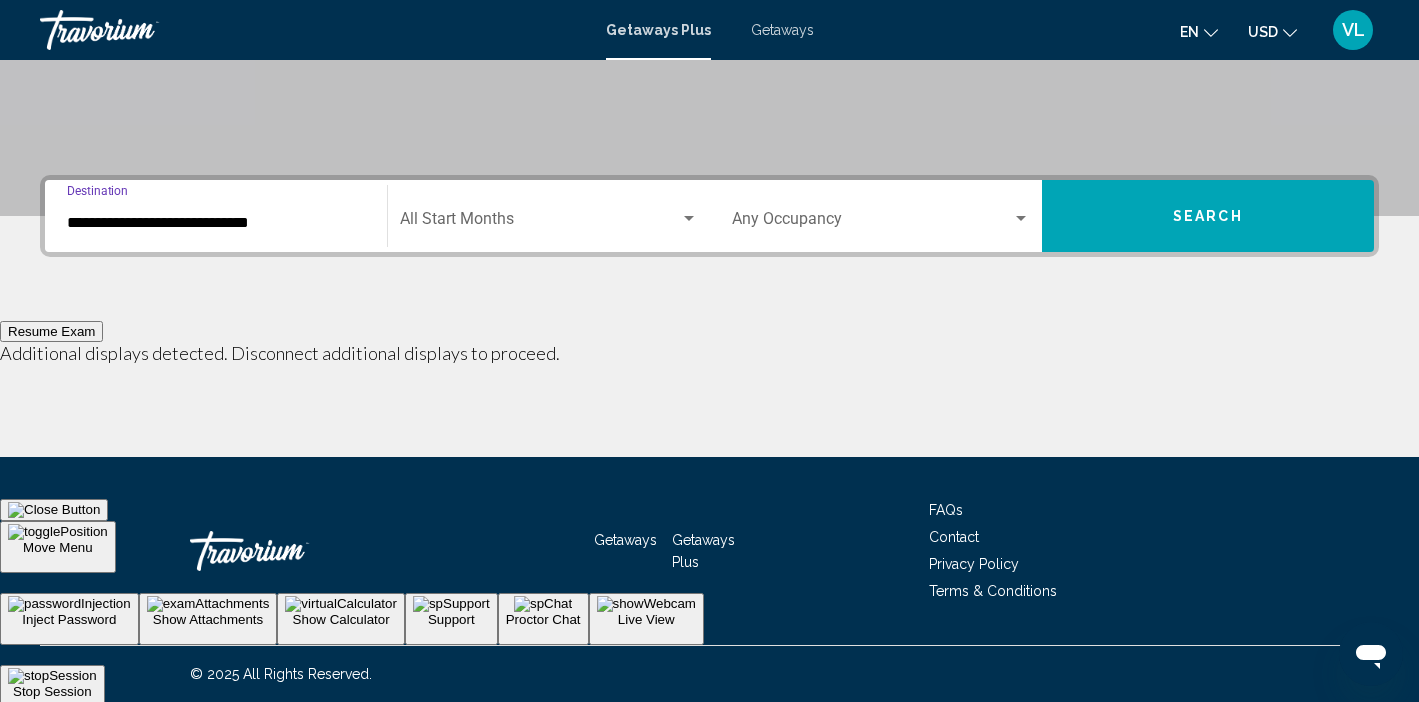 click on "Search" at bounding box center [1208, 217] 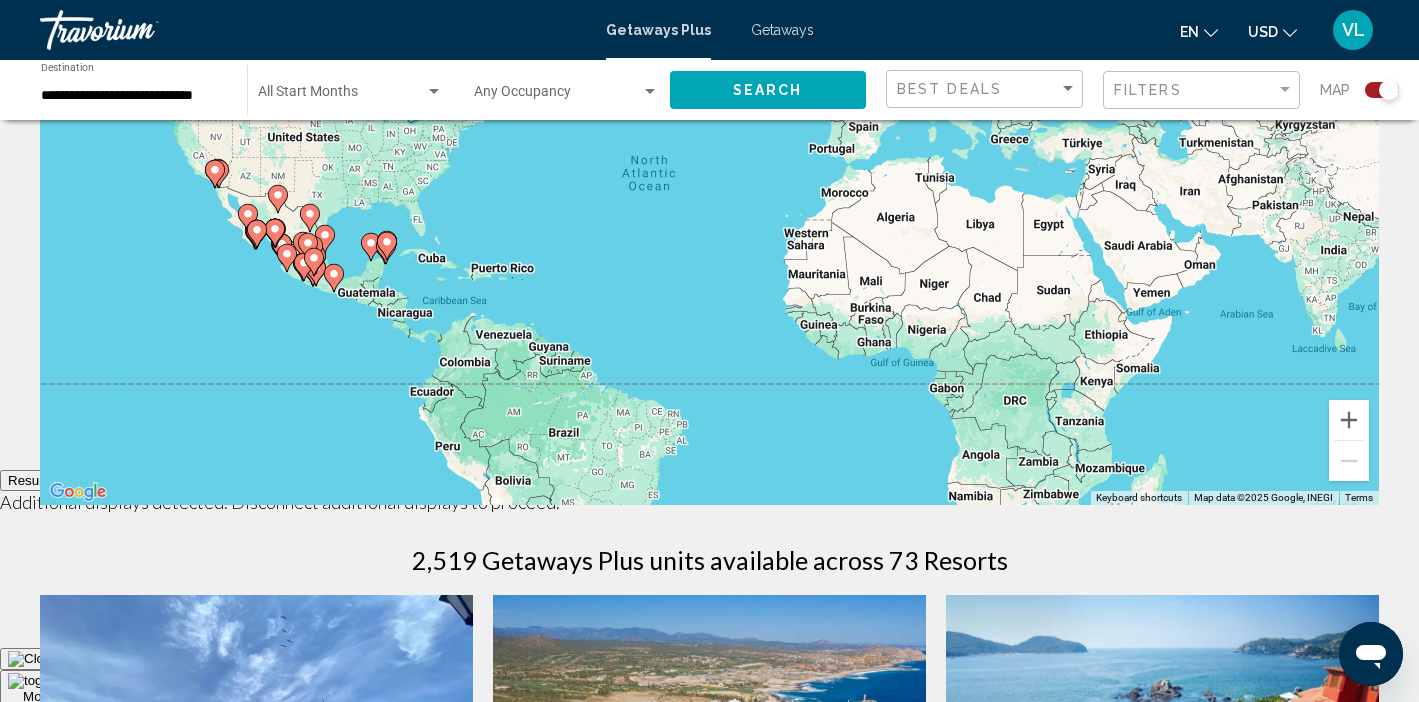 scroll, scrollTop: 191, scrollLeft: 0, axis: vertical 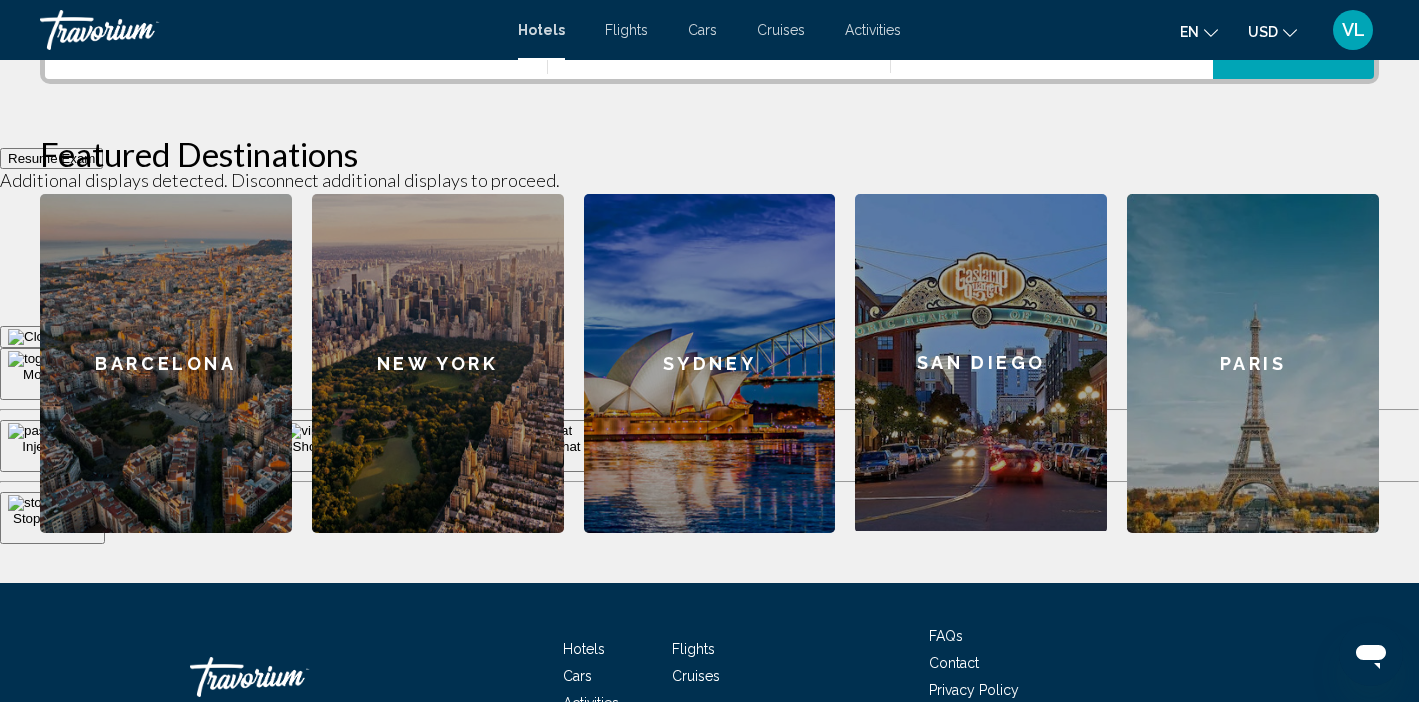 click on "New York" at bounding box center (438, 363) 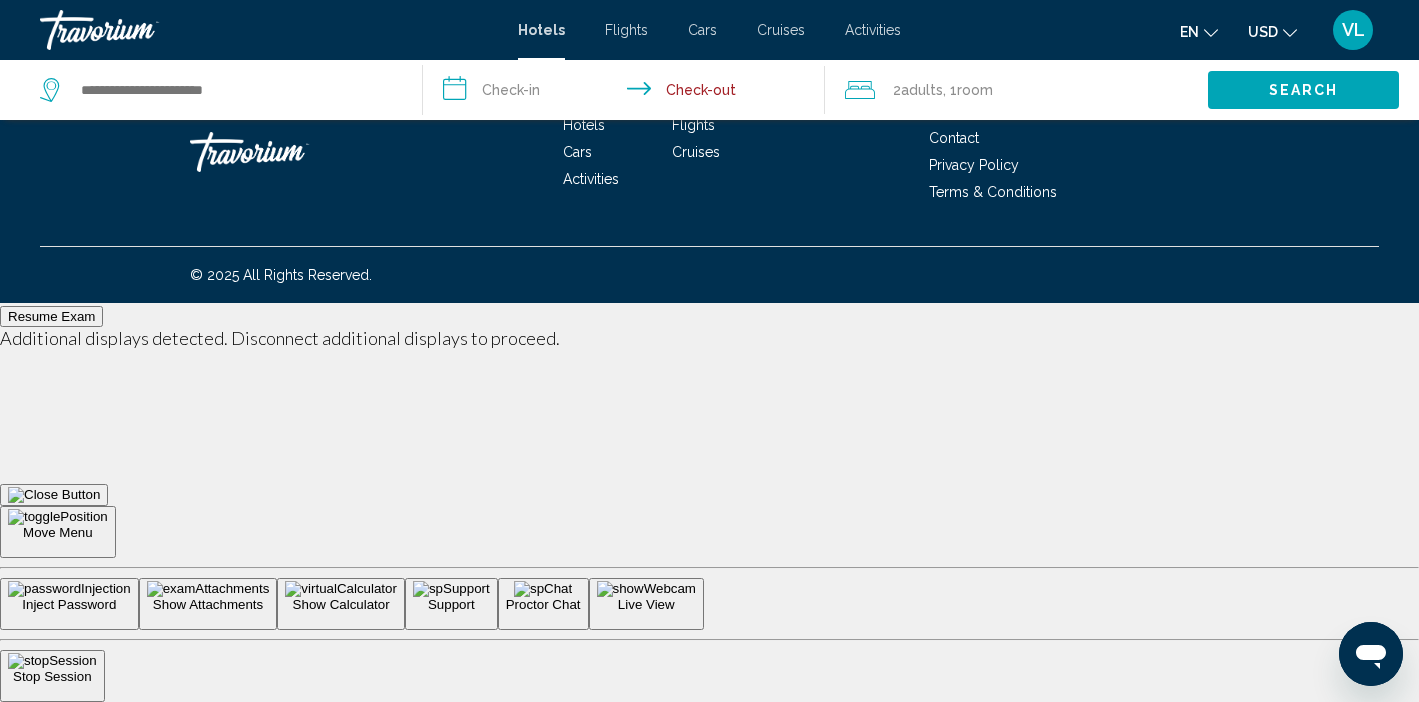 scroll, scrollTop: 0, scrollLeft: 0, axis: both 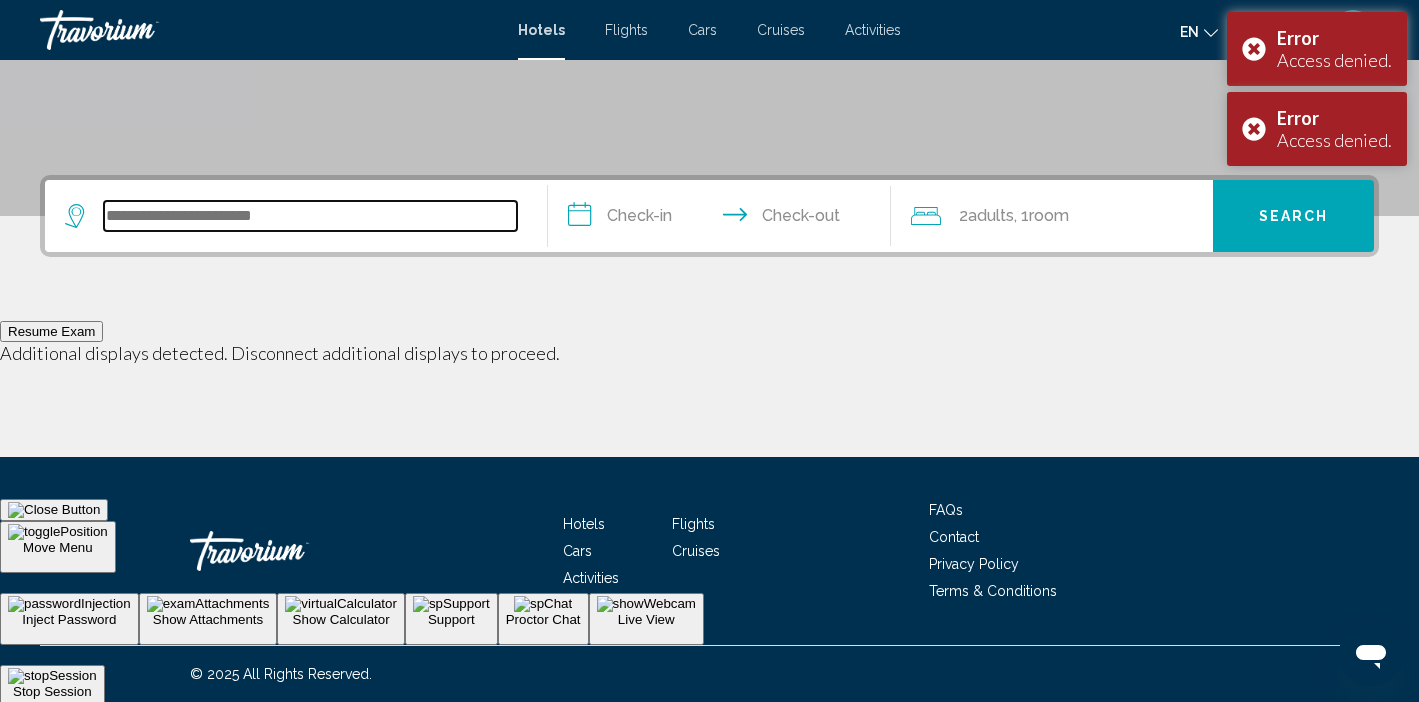 click at bounding box center [310, 216] 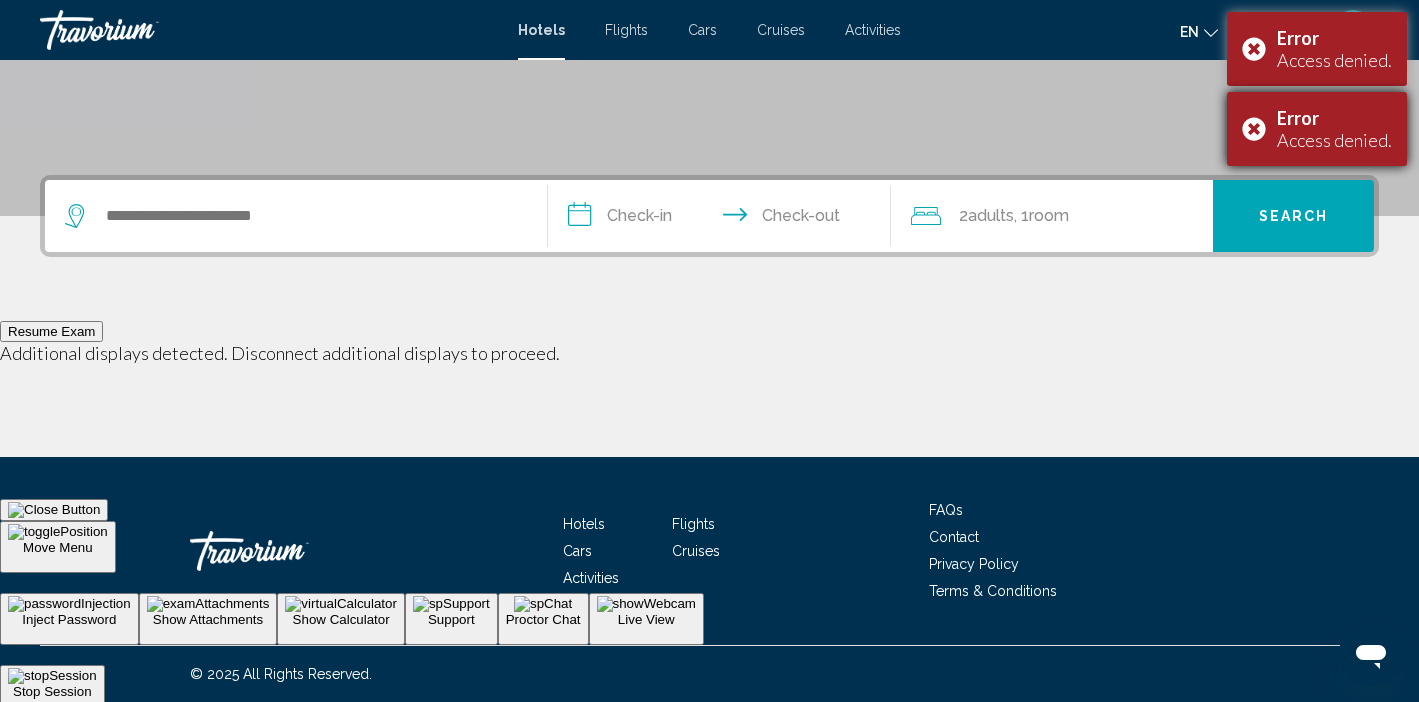 click on "Error   Access denied." at bounding box center [1317, 129] 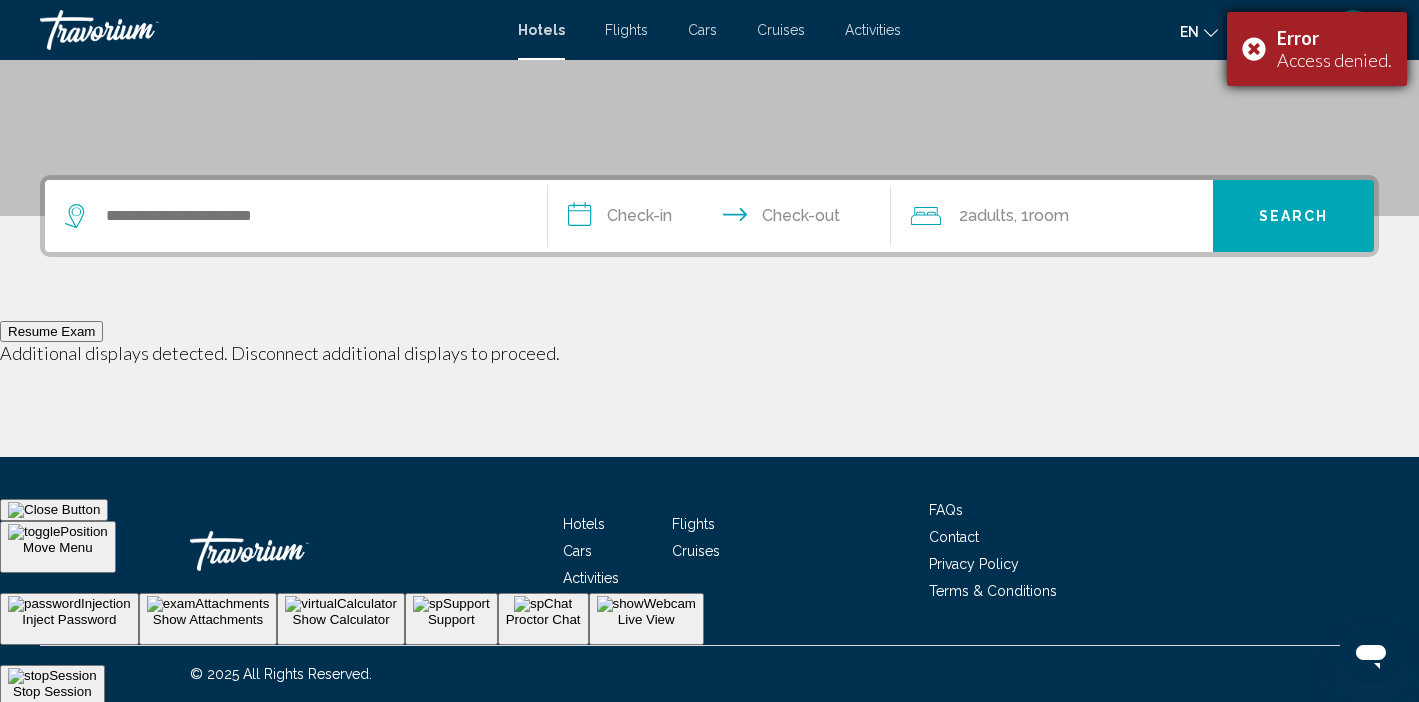 click on "Error   Access denied." at bounding box center [1317, 49] 